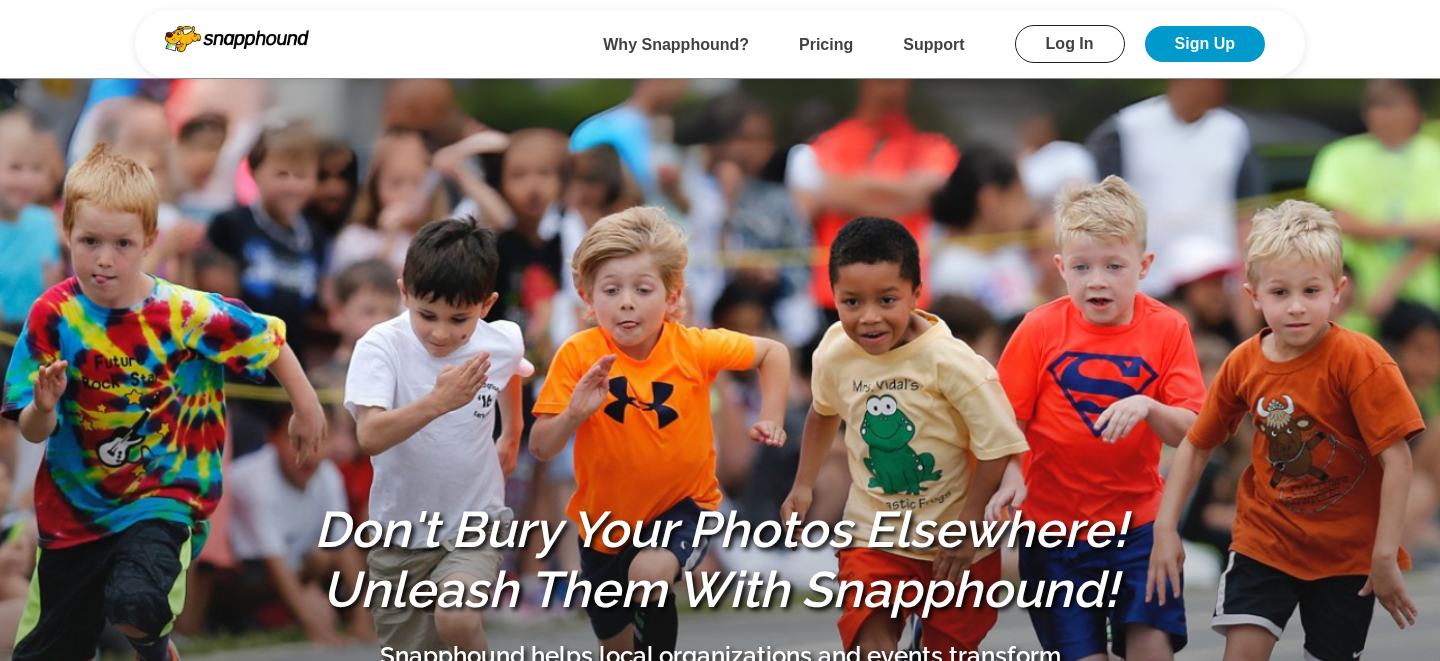 scroll, scrollTop: 0, scrollLeft: 0, axis: both 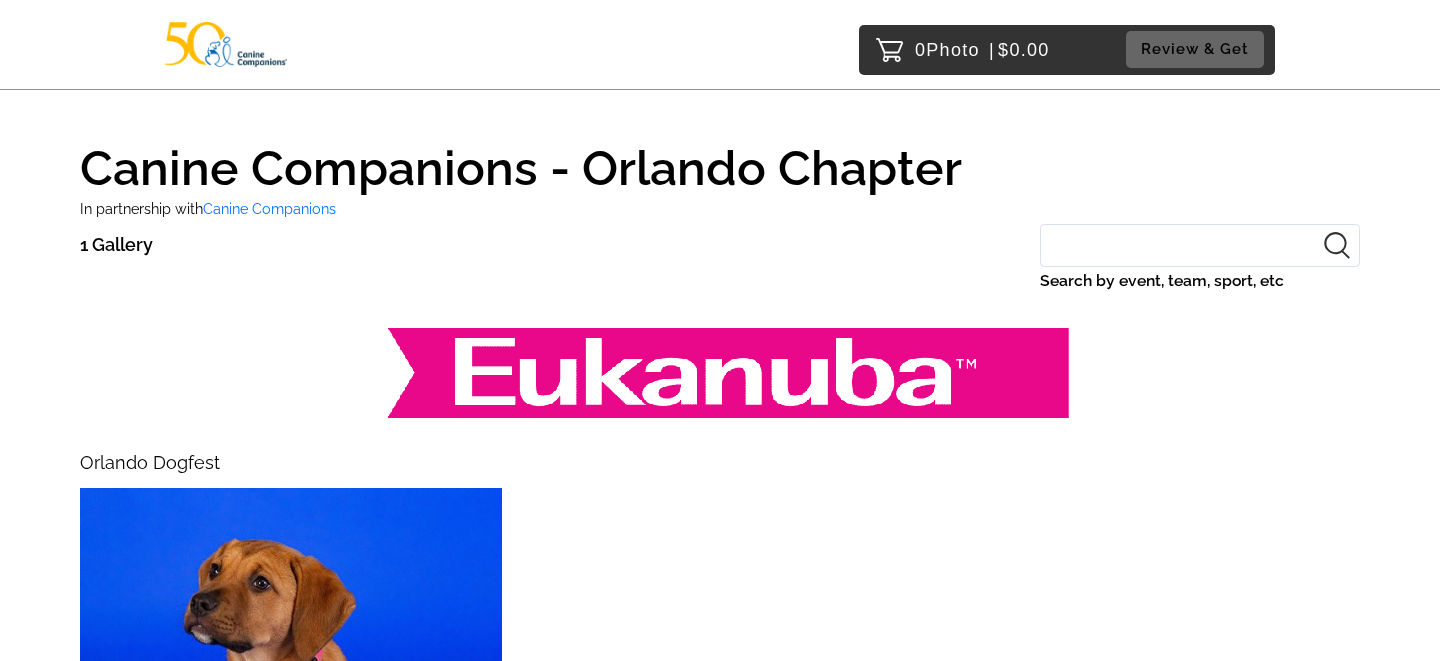 click at bounding box center [291, 739] 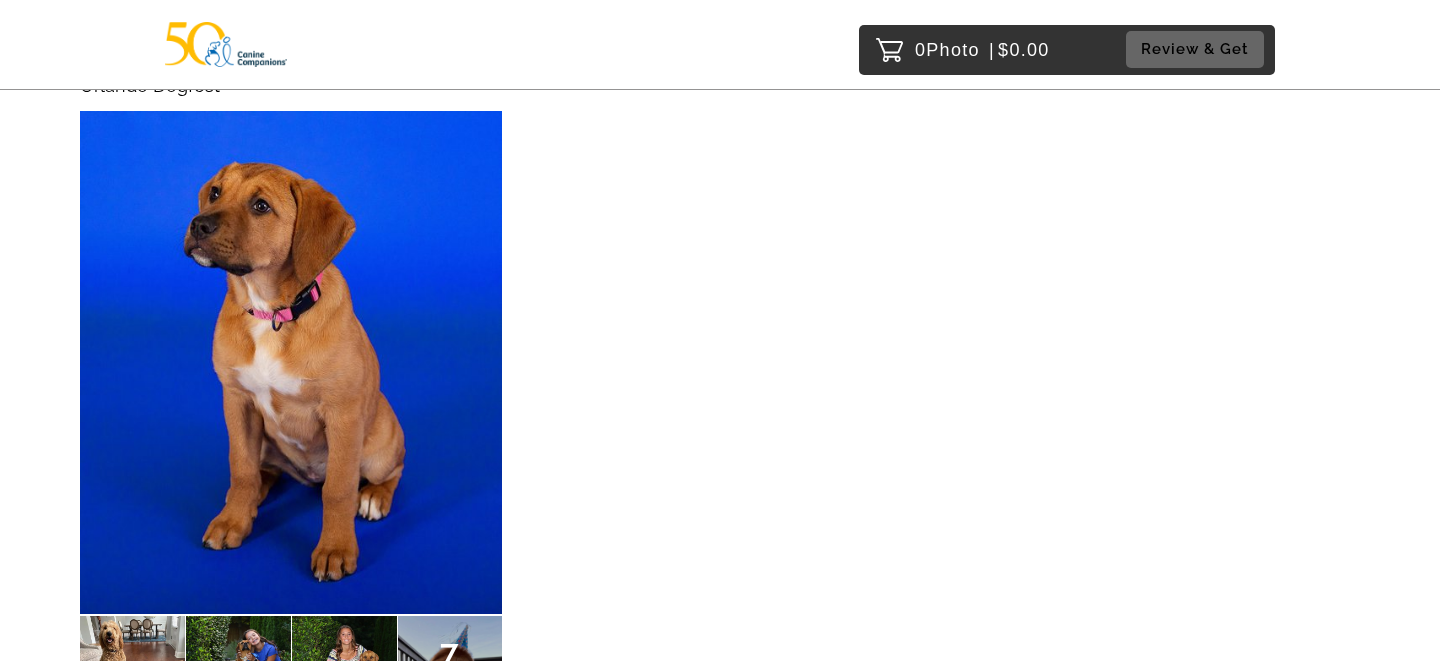 scroll, scrollTop: 403, scrollLeft: 0, axis: vertical 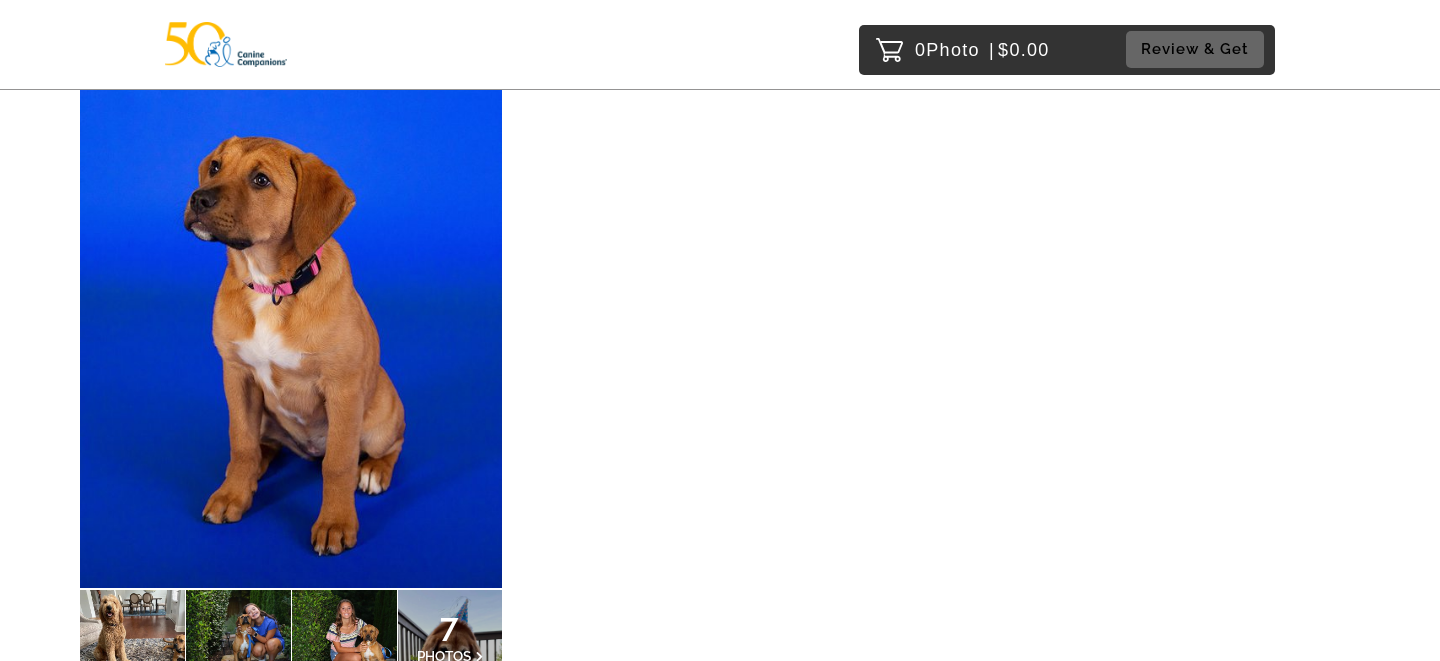 click at bounding box center (291, 336) 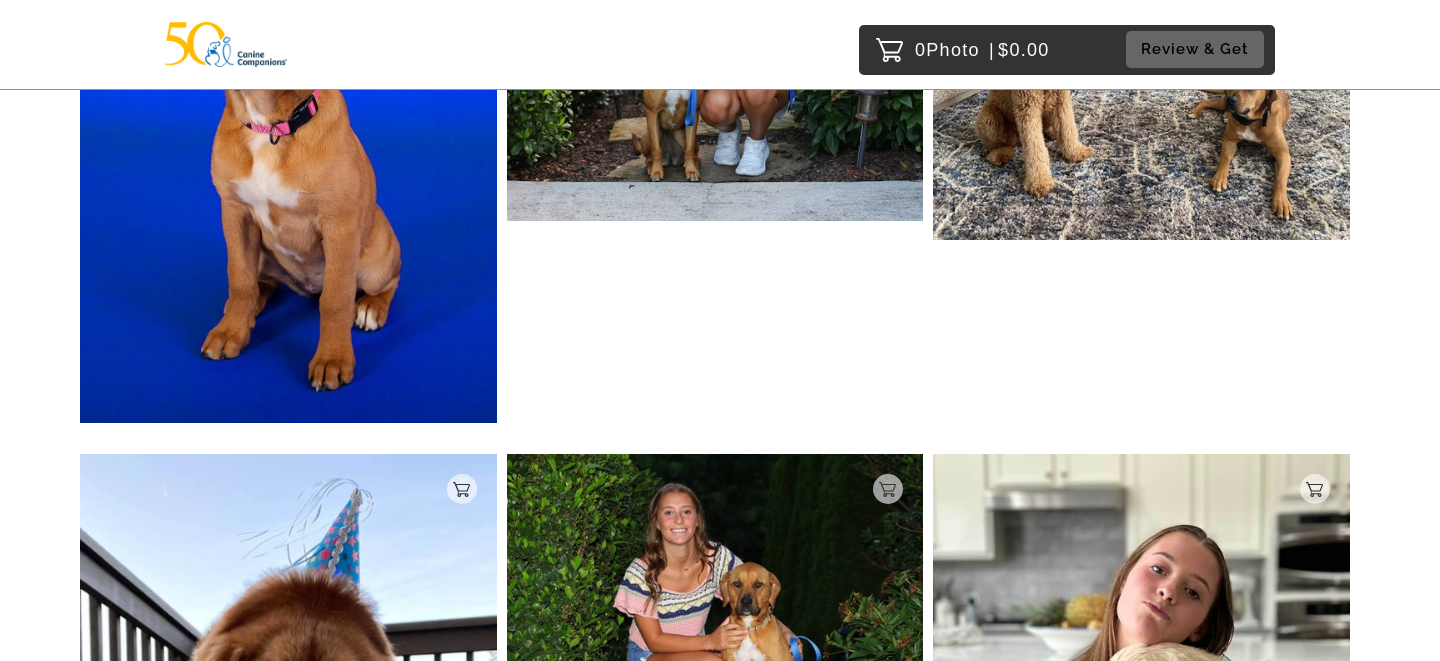 scroll, scrollTop: 0, scrollLeft: 0, axis: both 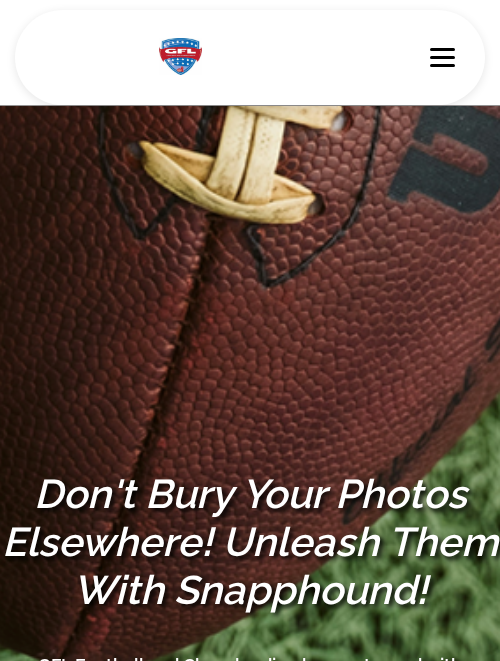 click at bounding box center [442, 49] 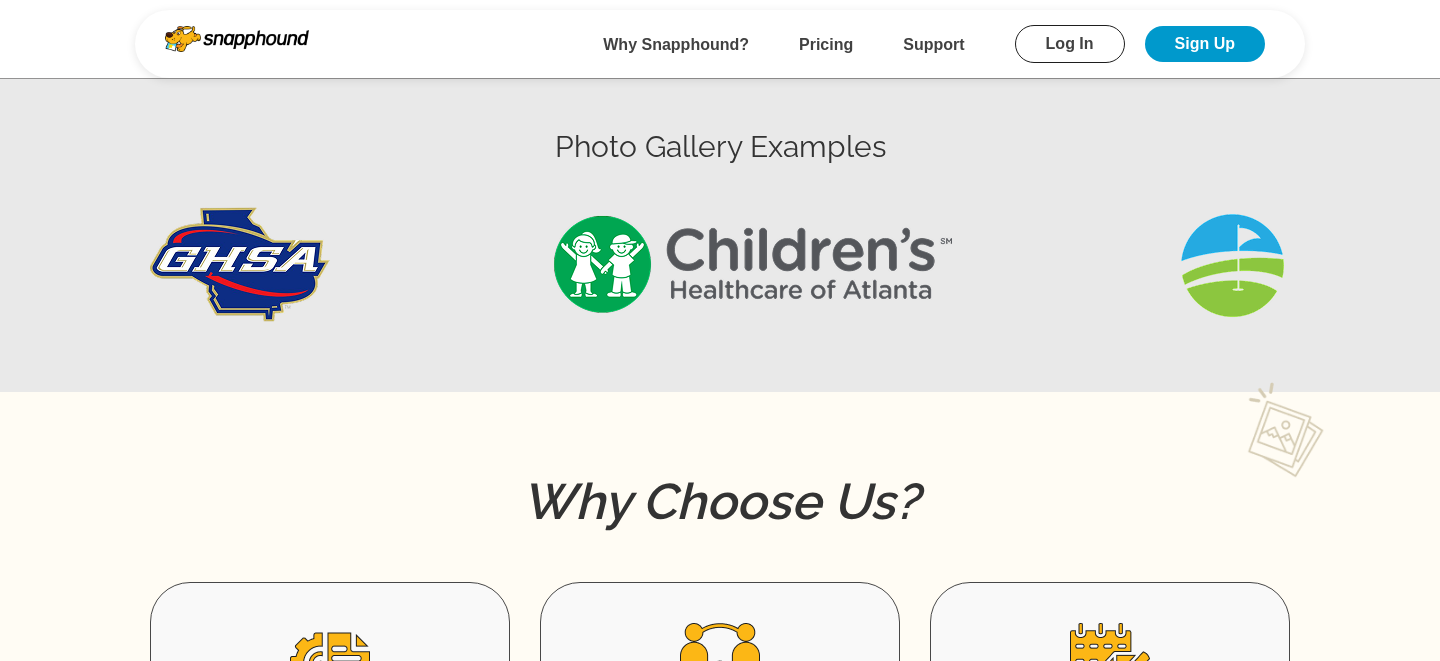 scroll, scrollTop: 808, scrollLeft: 0, axis: vertical 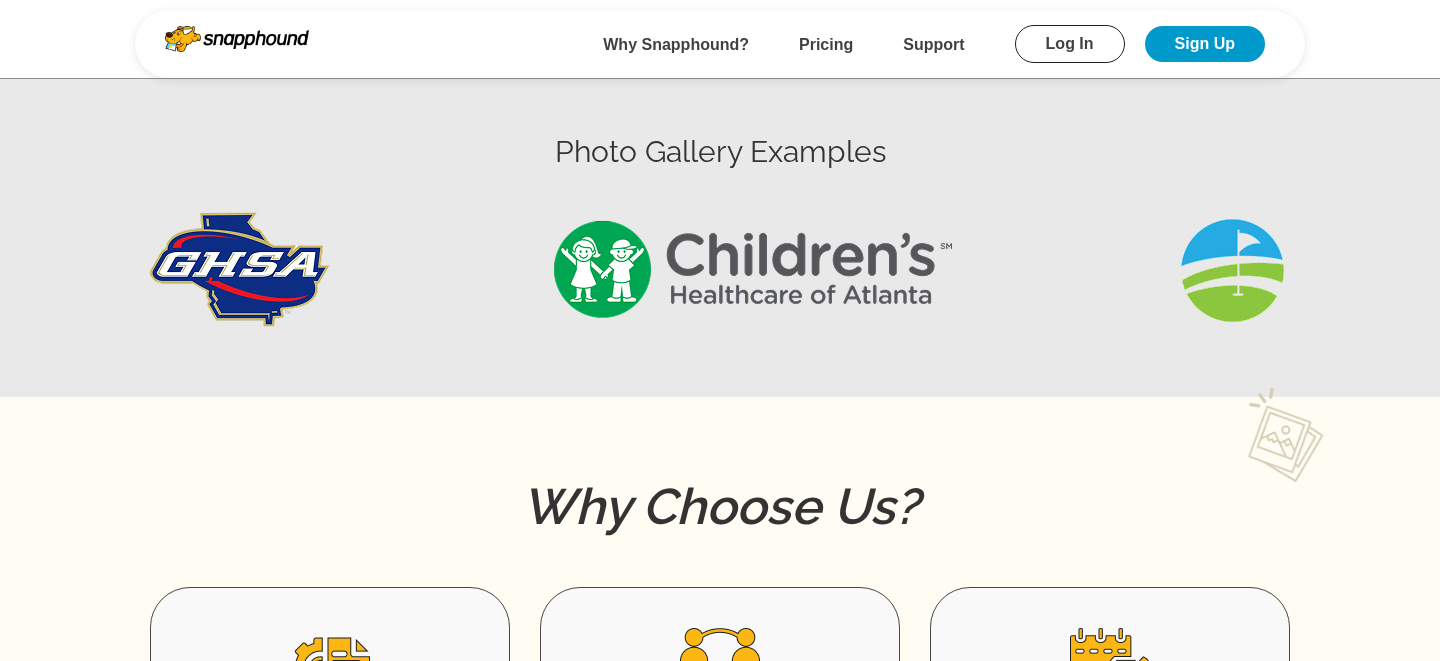 click at bounding box center (753, 269) 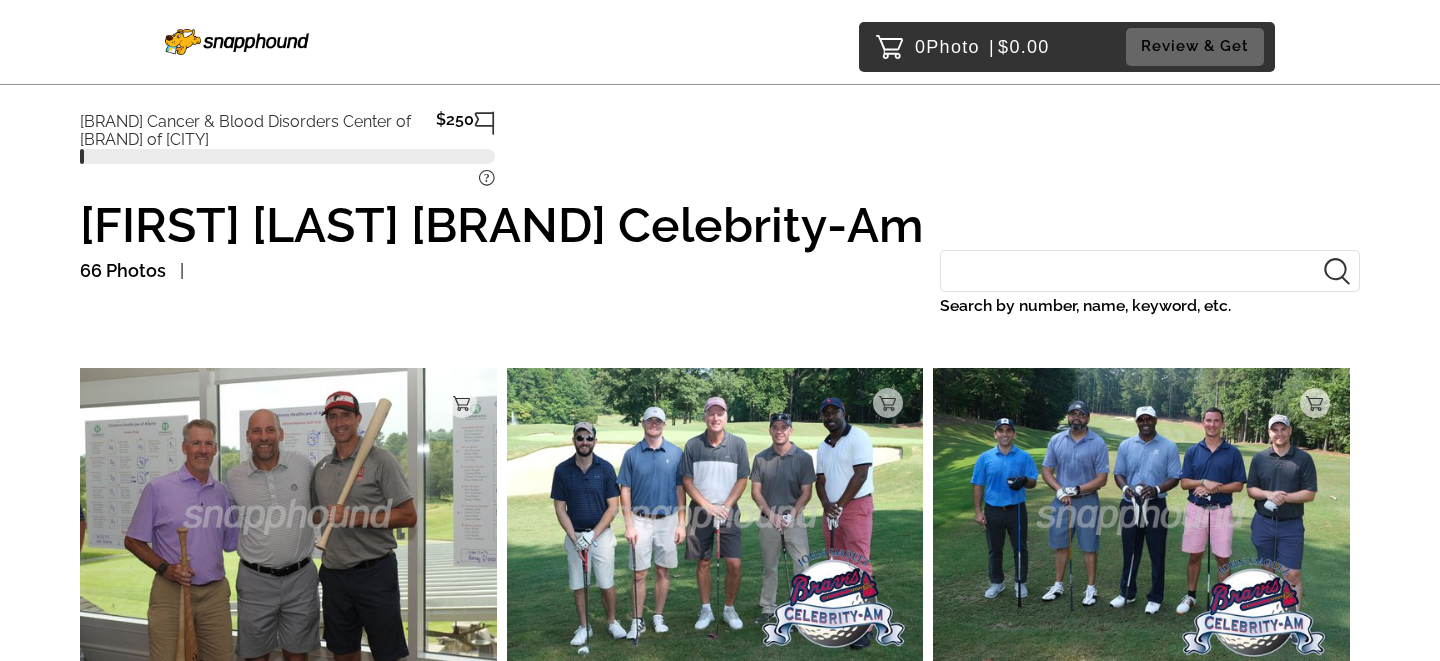 scroll, scrollTop: 0, scrollLeft: 0, axis: both 